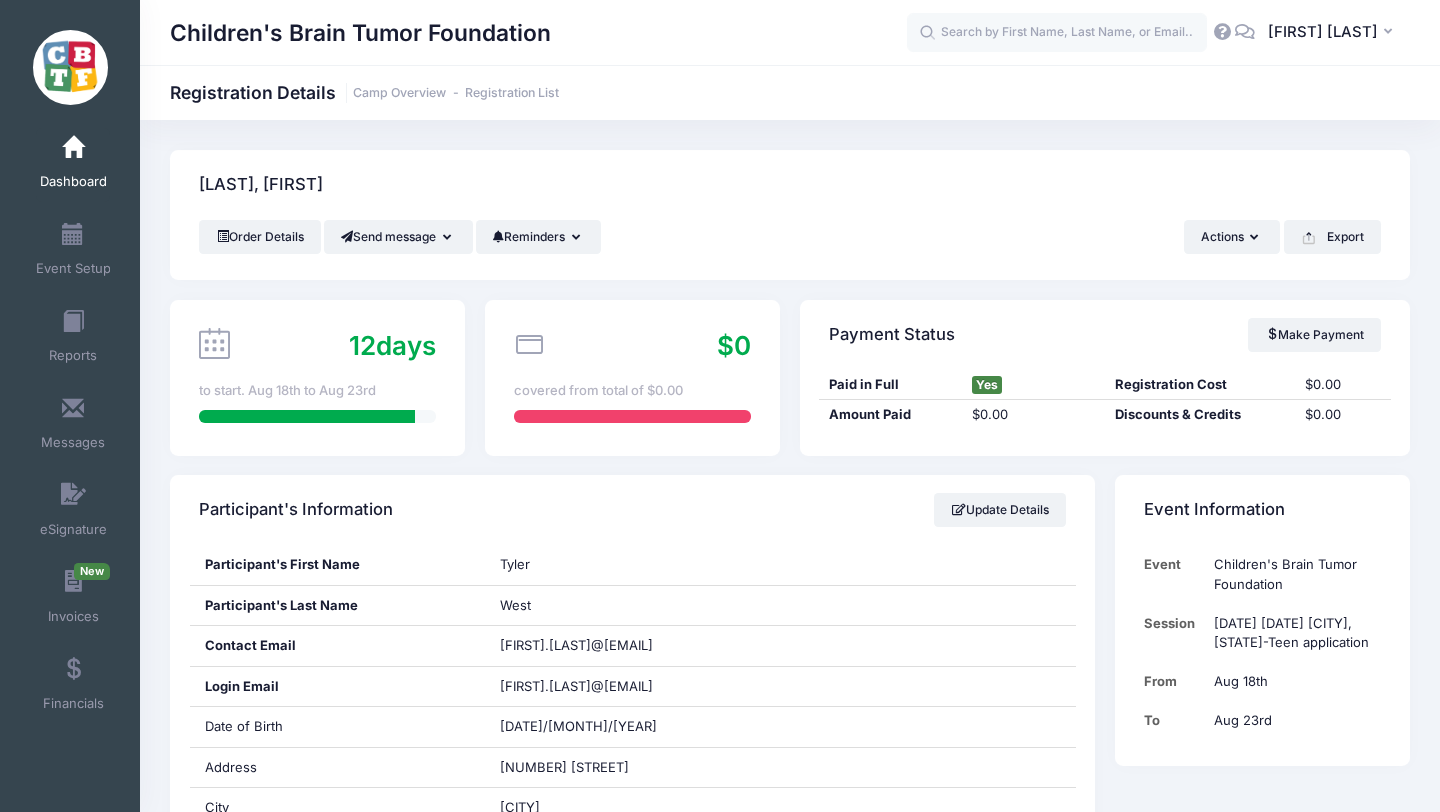 scroll, scrollTop: 396, scrollLeft: 0, axis: vertical 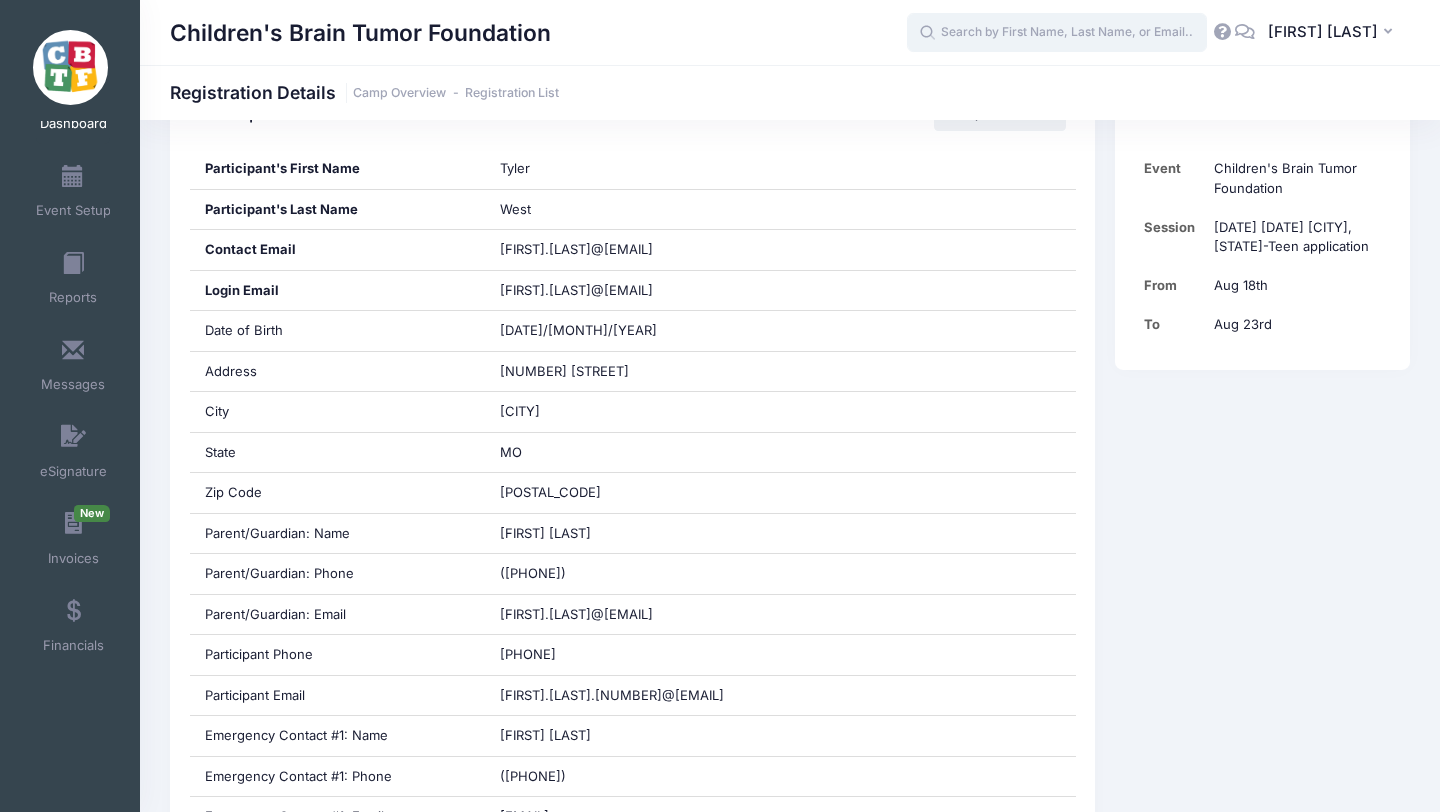 click at bounding box center (1057, 33) 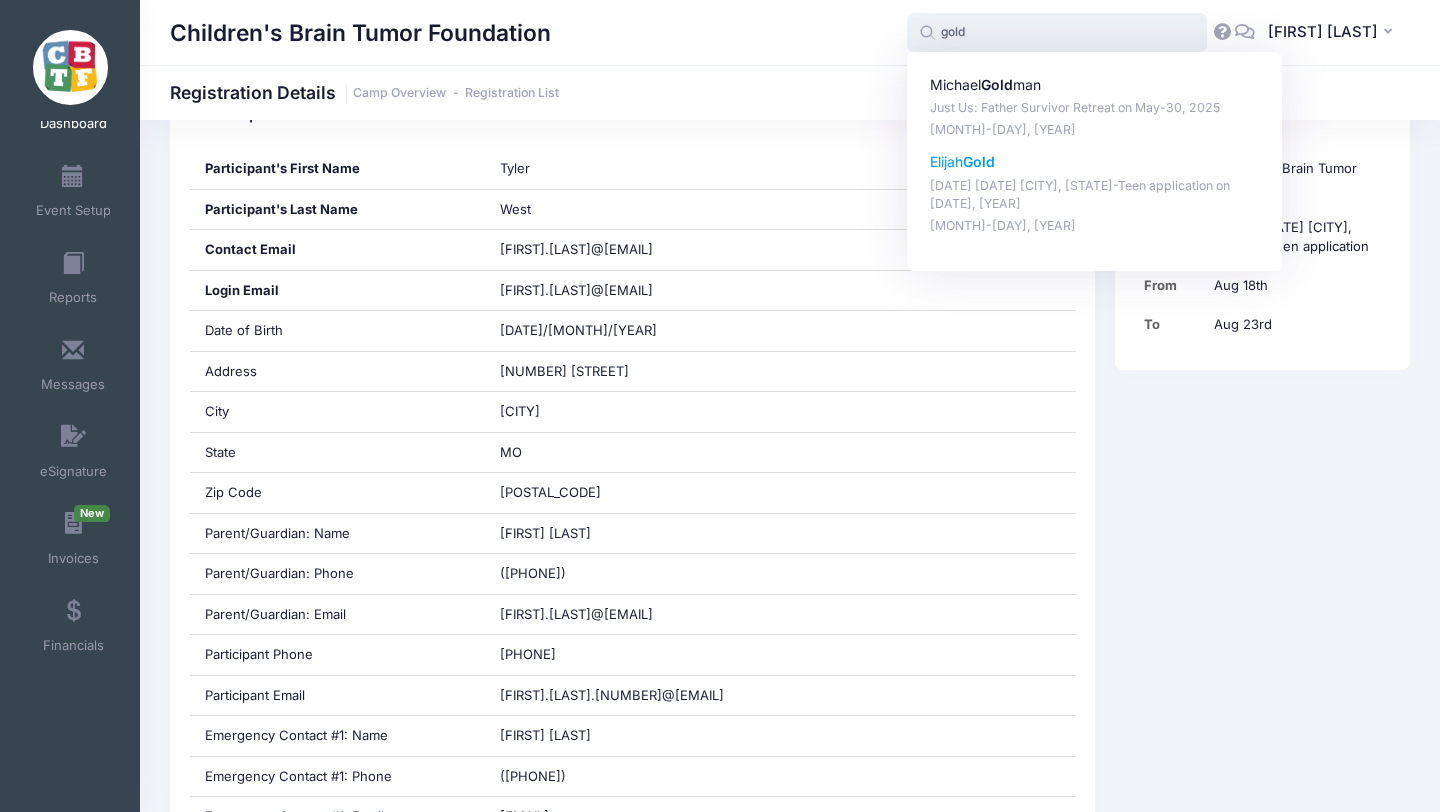 click on "Elijah  Gold" at bounding box center (1095, 162) 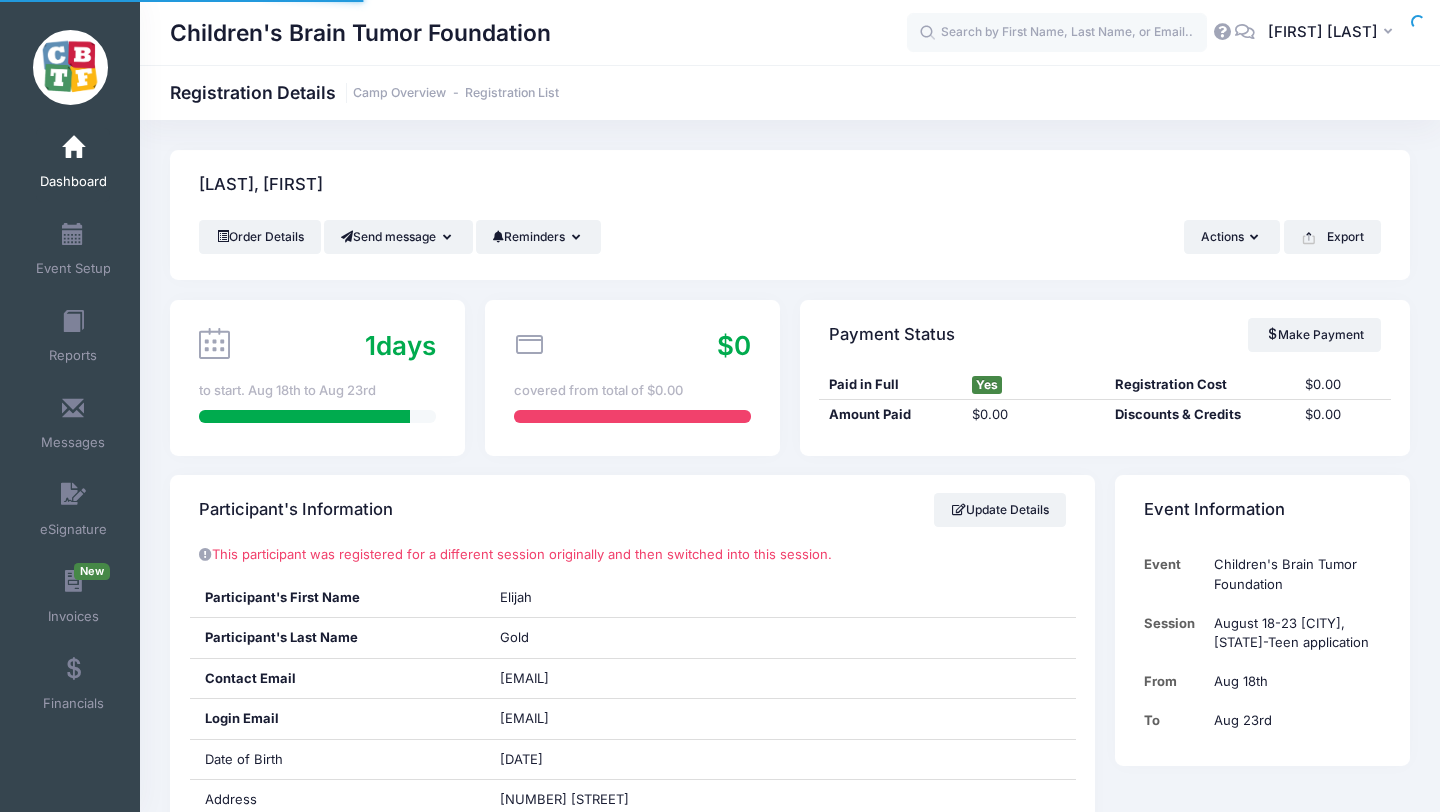 scroll, scrollTop: 0, scrollLeft: 0, axis: both 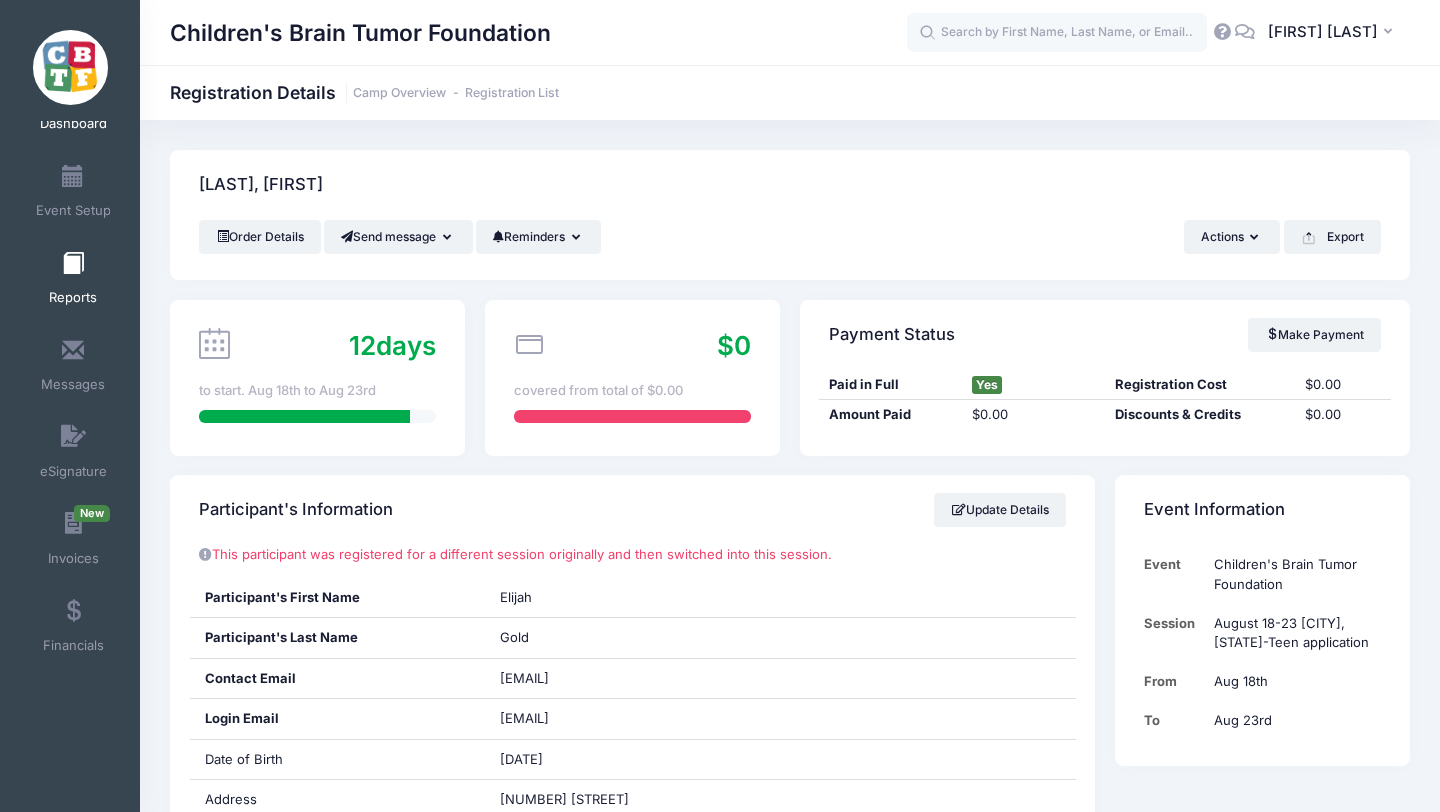 click at bounding box center (73, 264) 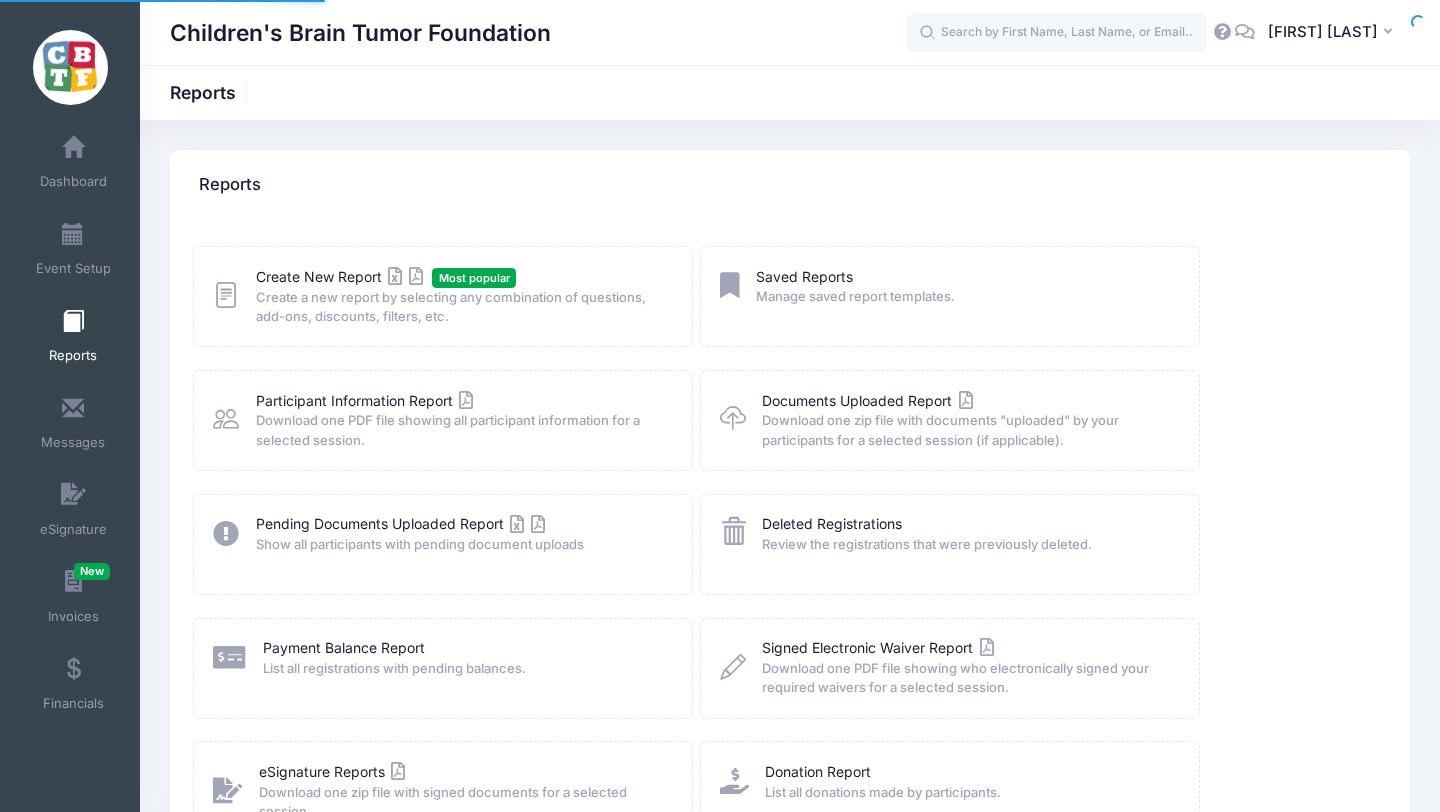 scroll, scrollTop: 0, scrollLeft: 0, axis: both 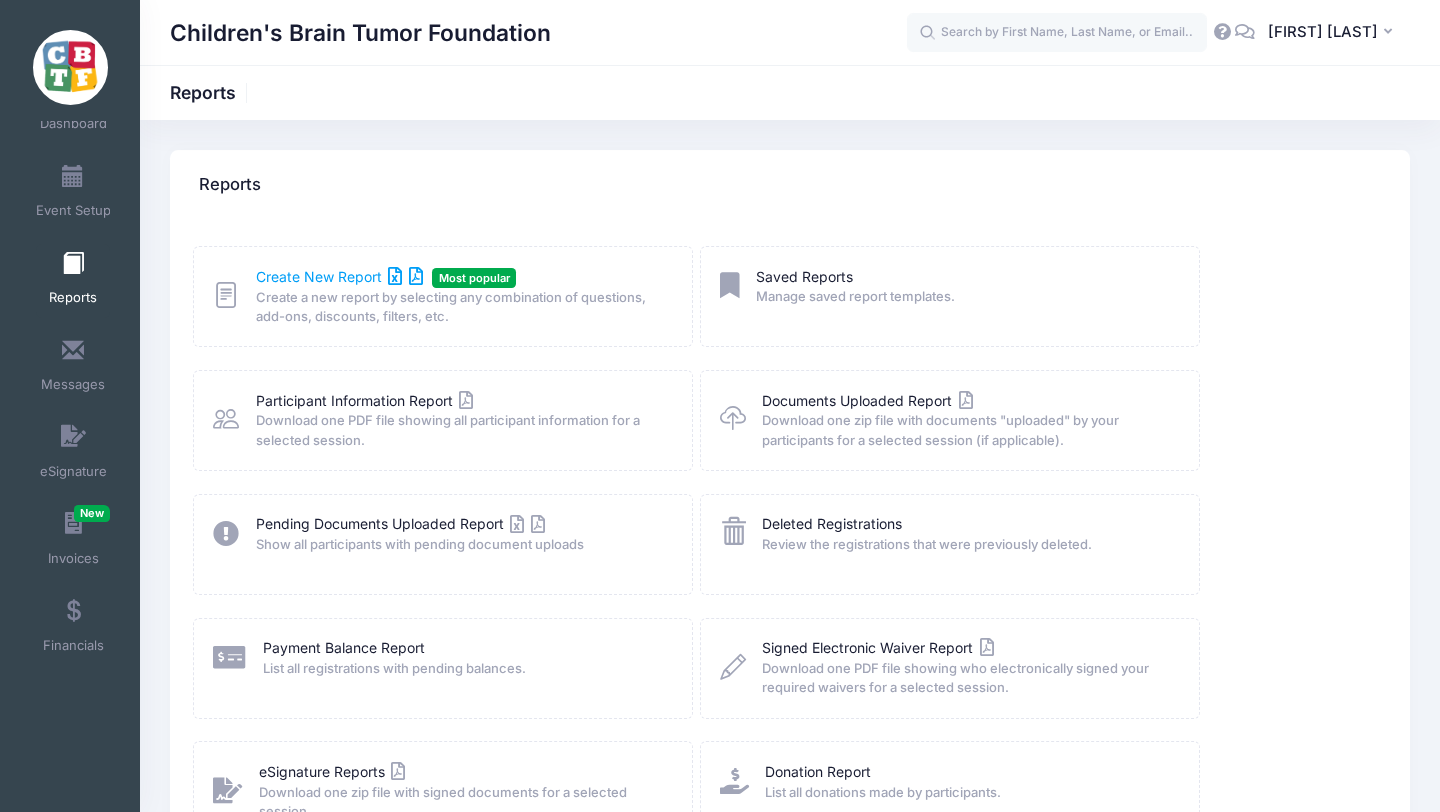 click on "Create New Report" at bounding box center (339, 276) 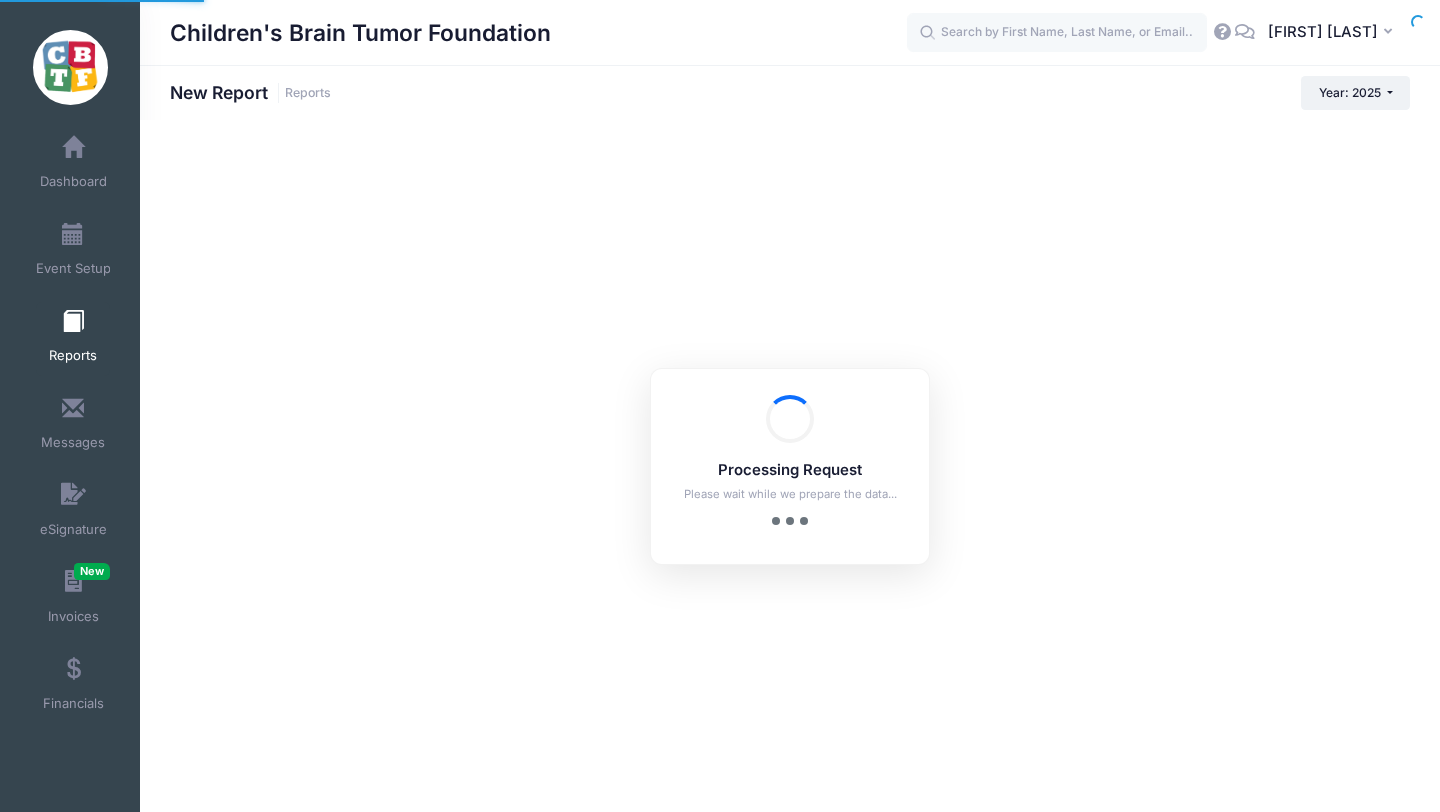 scroll, scrollTop: 0, scrollLeft: 0, axis: both 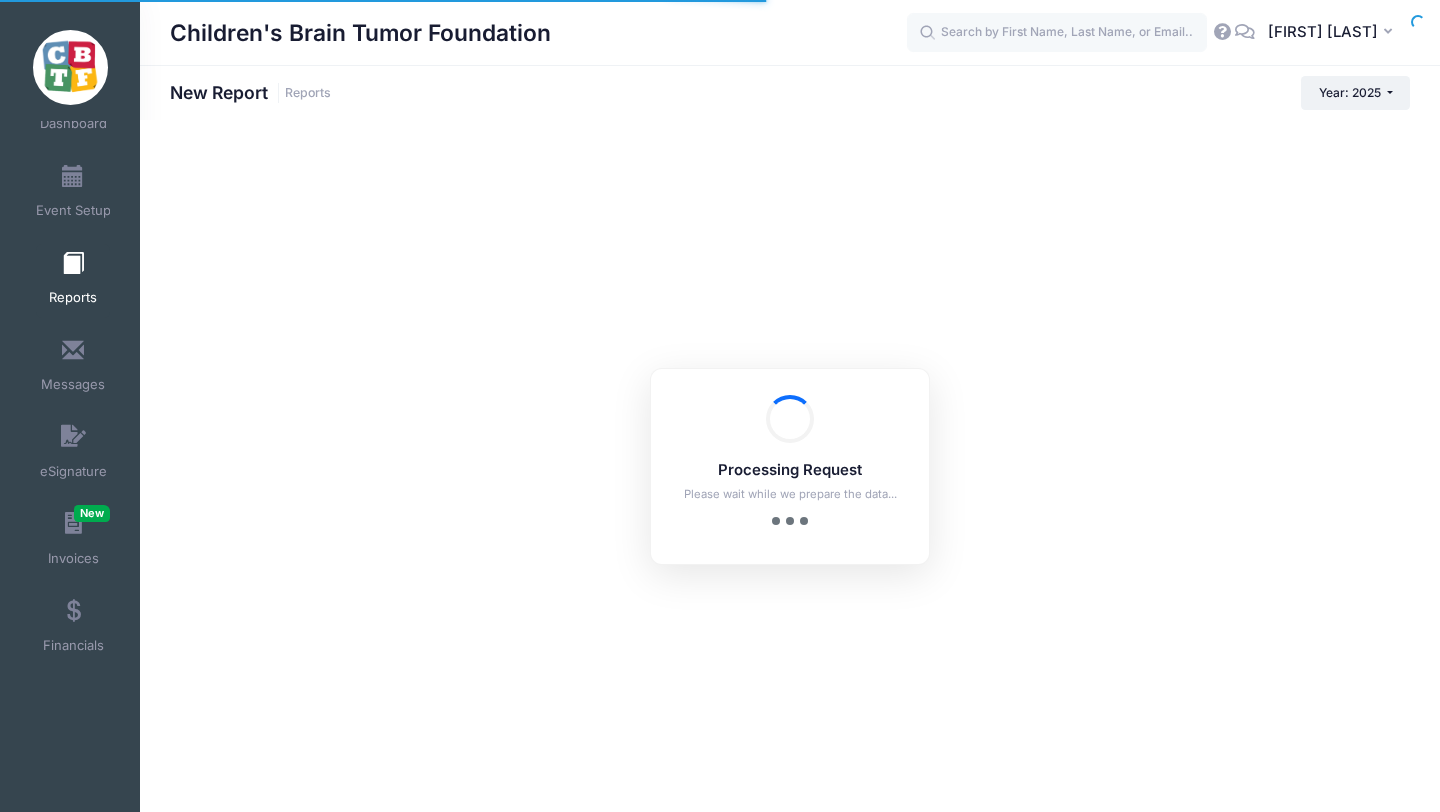 checkbox on "true" 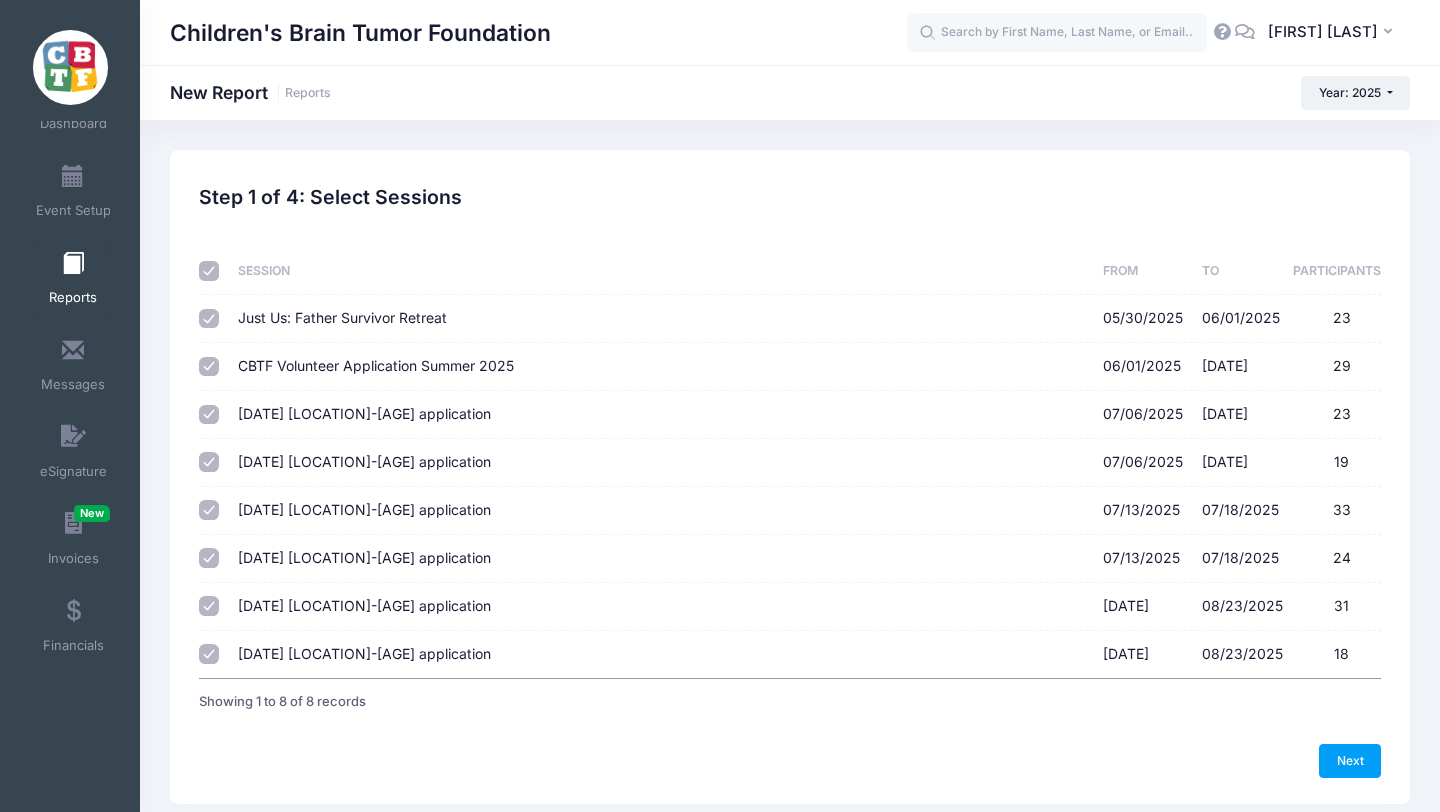 click at bounding box center (209, 271) 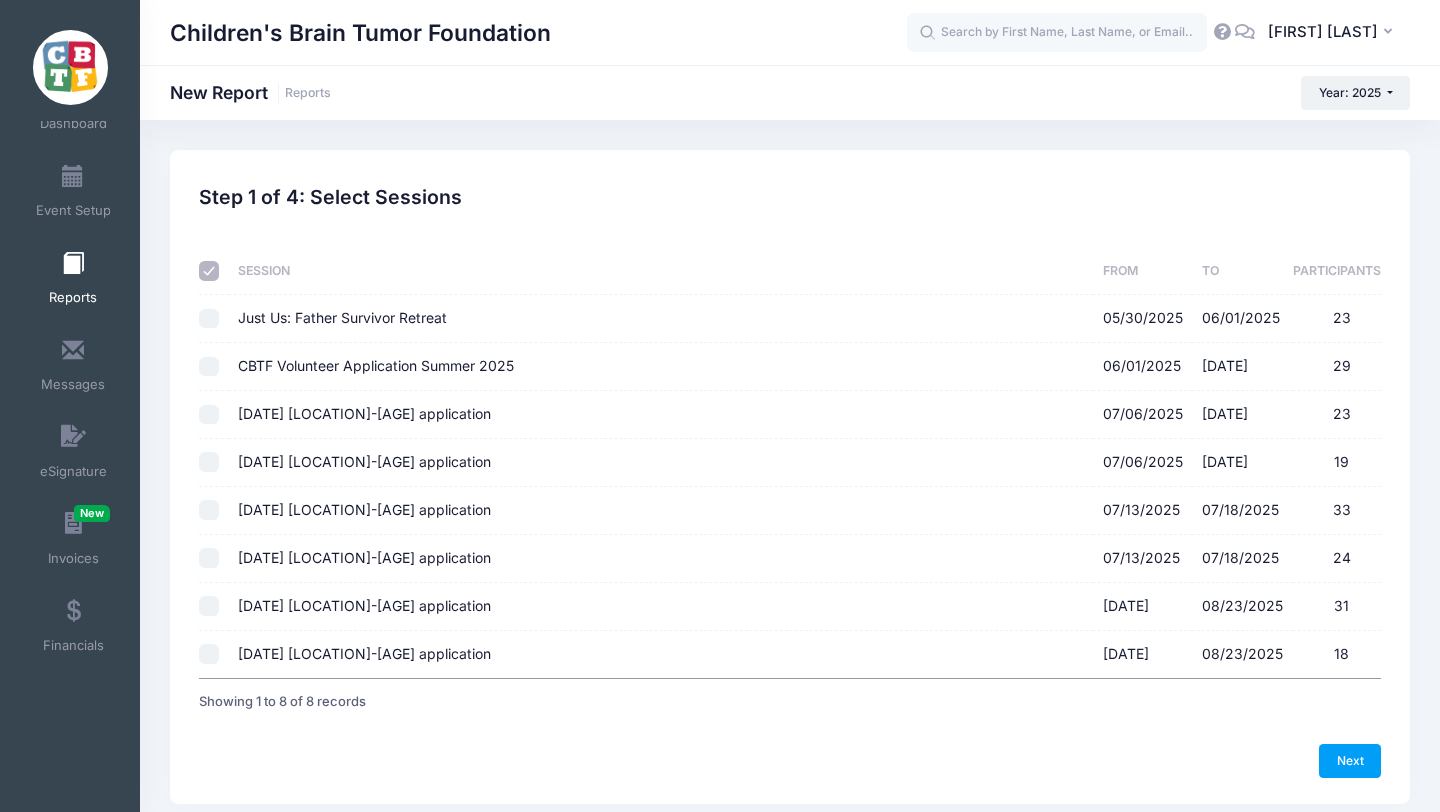 checkbox on "false" 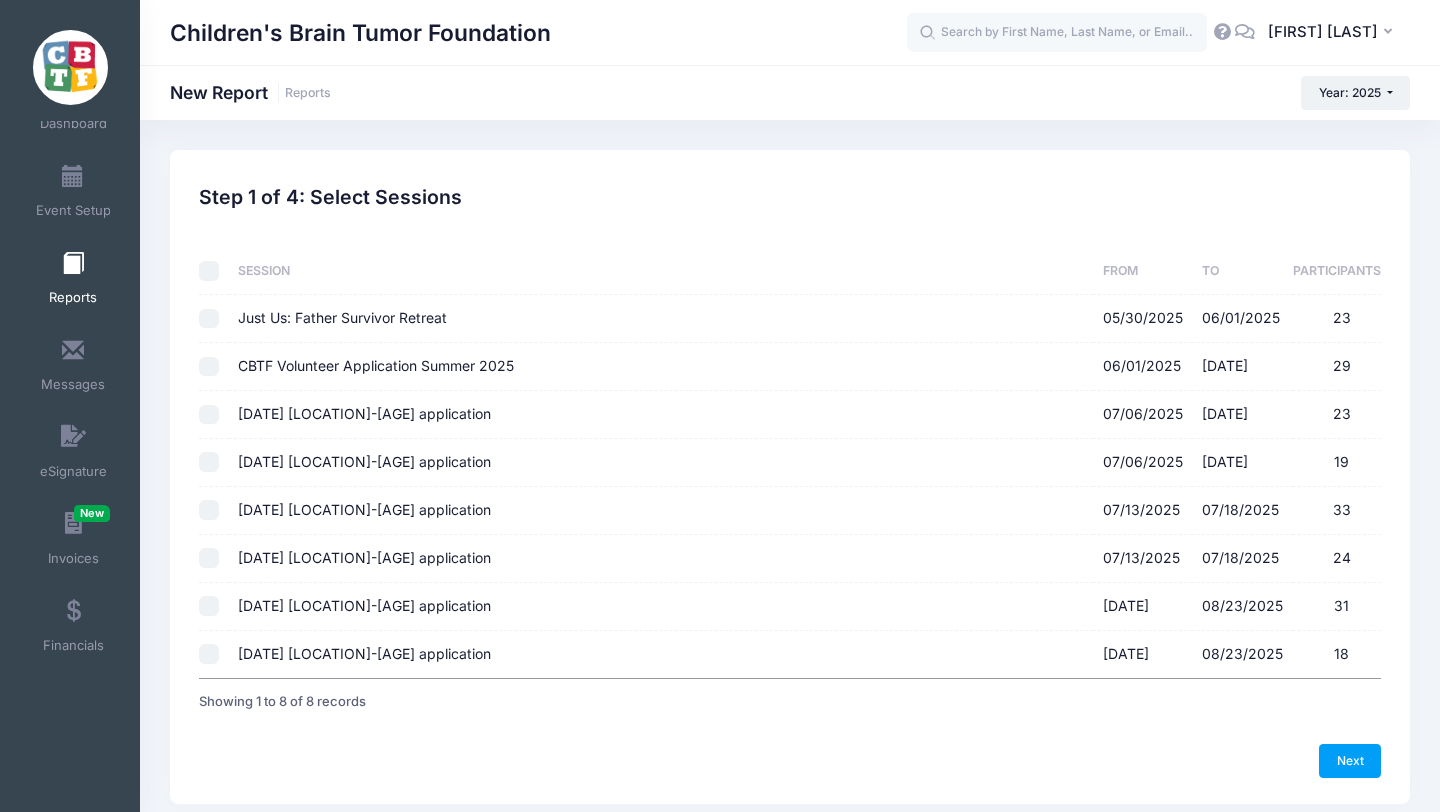 checkbox on "false" 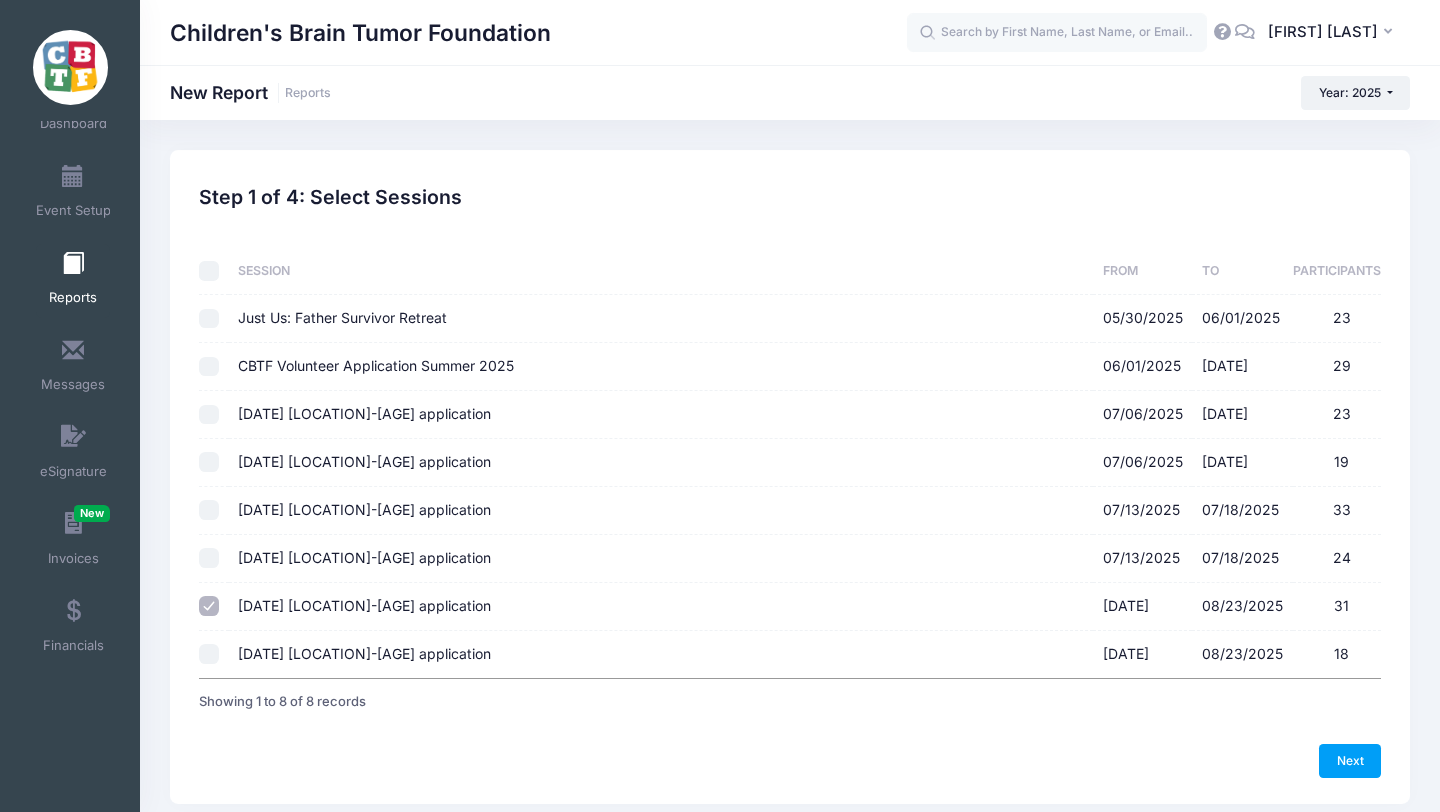 click on "August 18-23 Jackson, MI-Teen application 08/18/2025 - 08/23/2025  18" at bounding box center [209, 654] 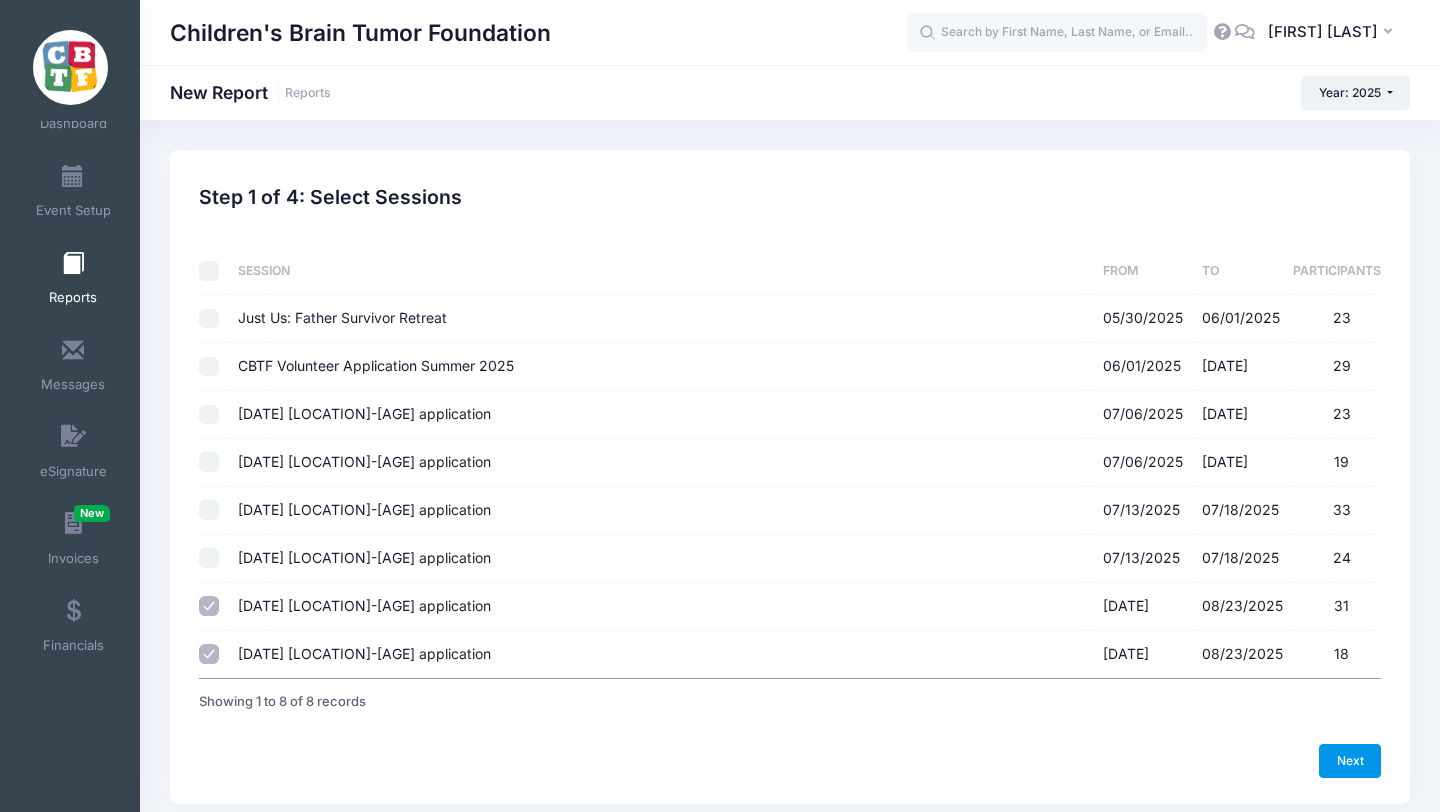 click on "Next" at bounding box center [1350, 761] 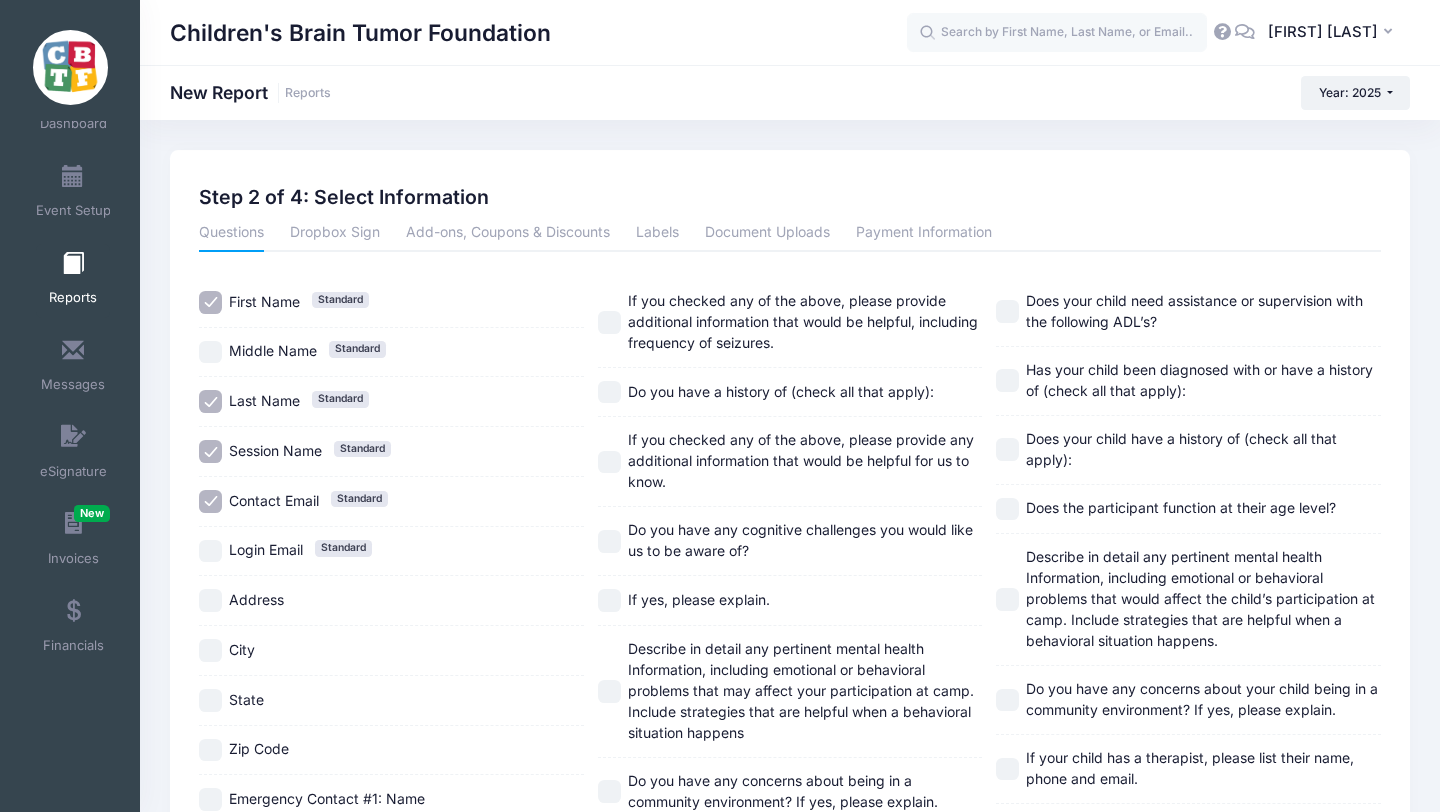 click on "Login Email Standard" at bounding box center [210, 551] 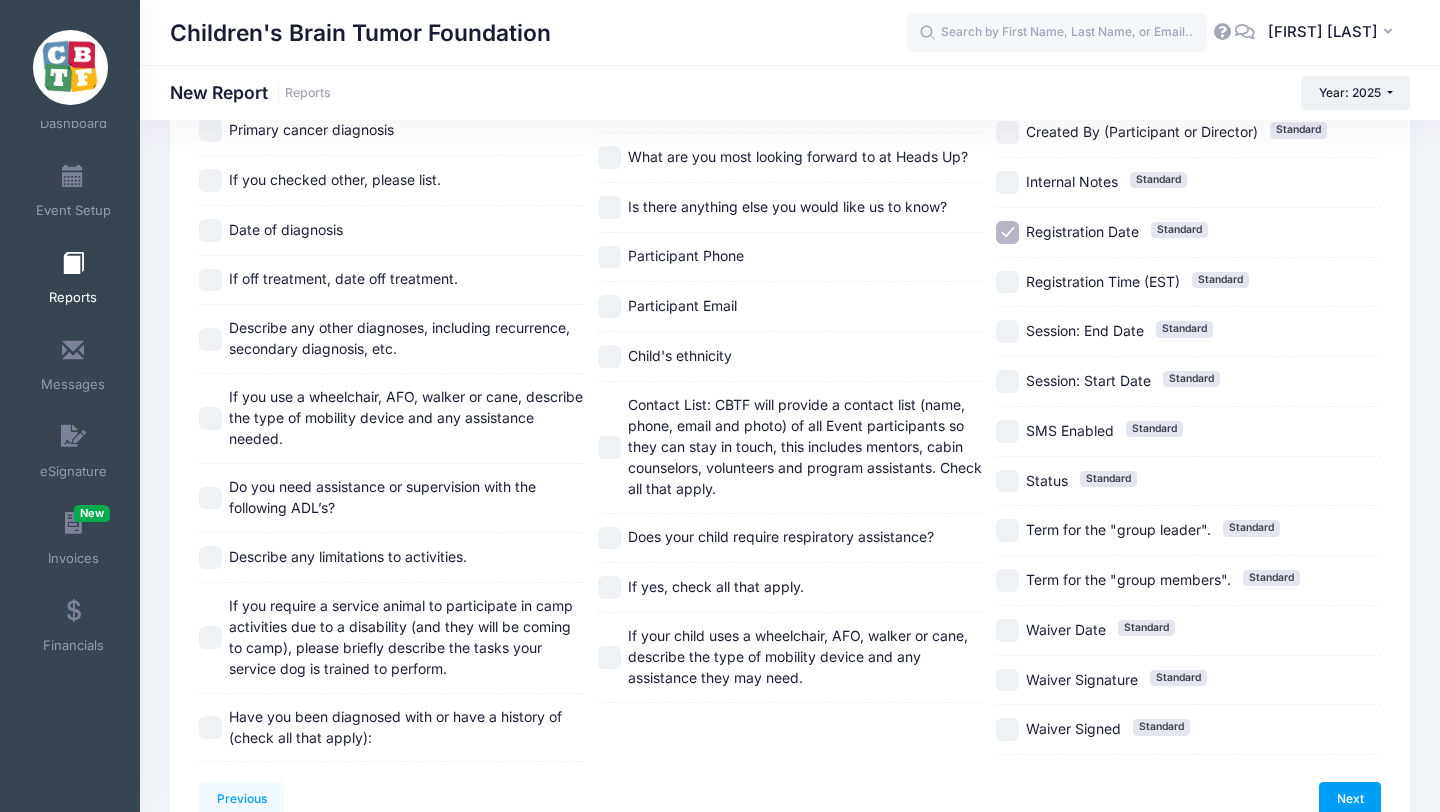 scroll, scrollTop: 2009, scrollLeft: 0, axis: vertical 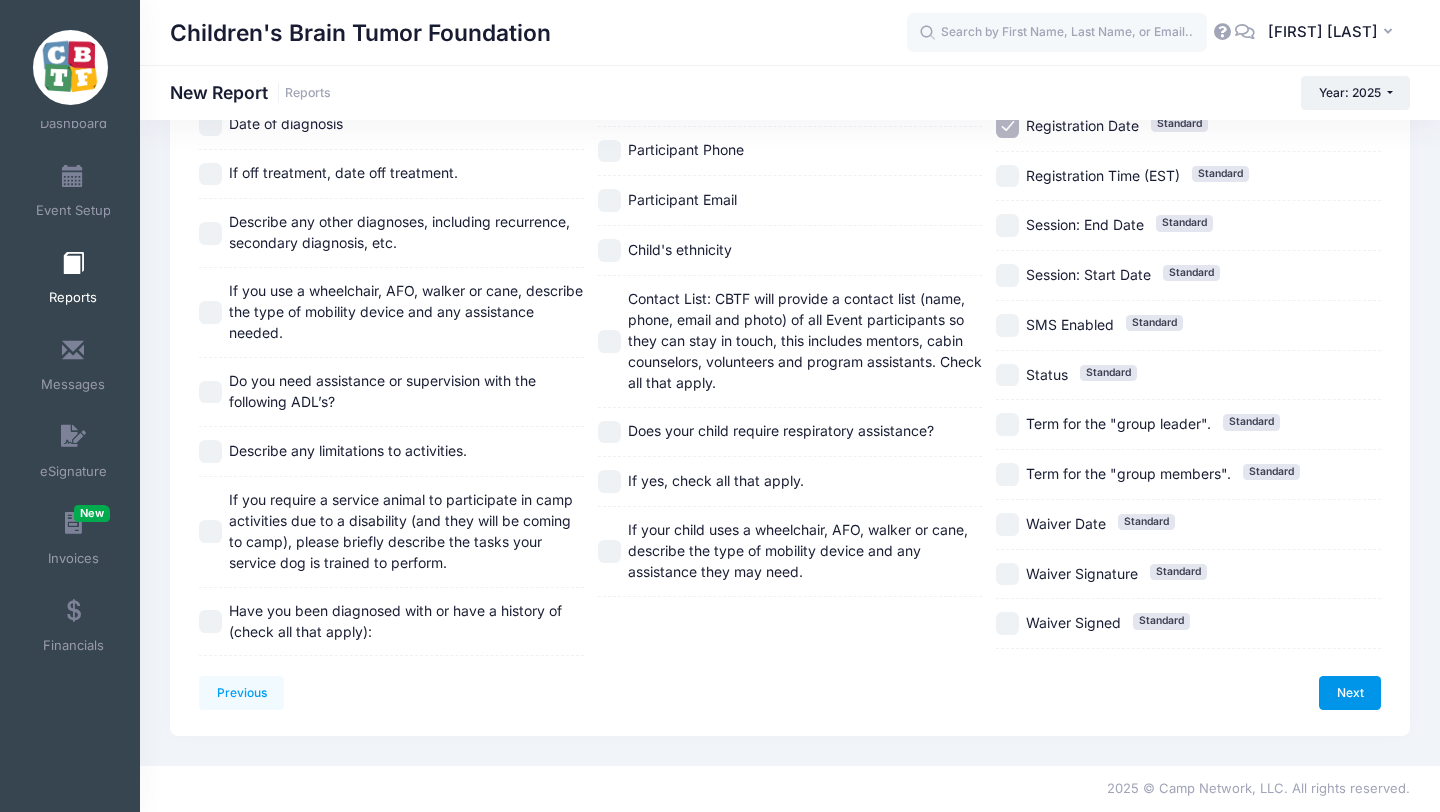 click on "Next" at bounding box center (1350, 693) 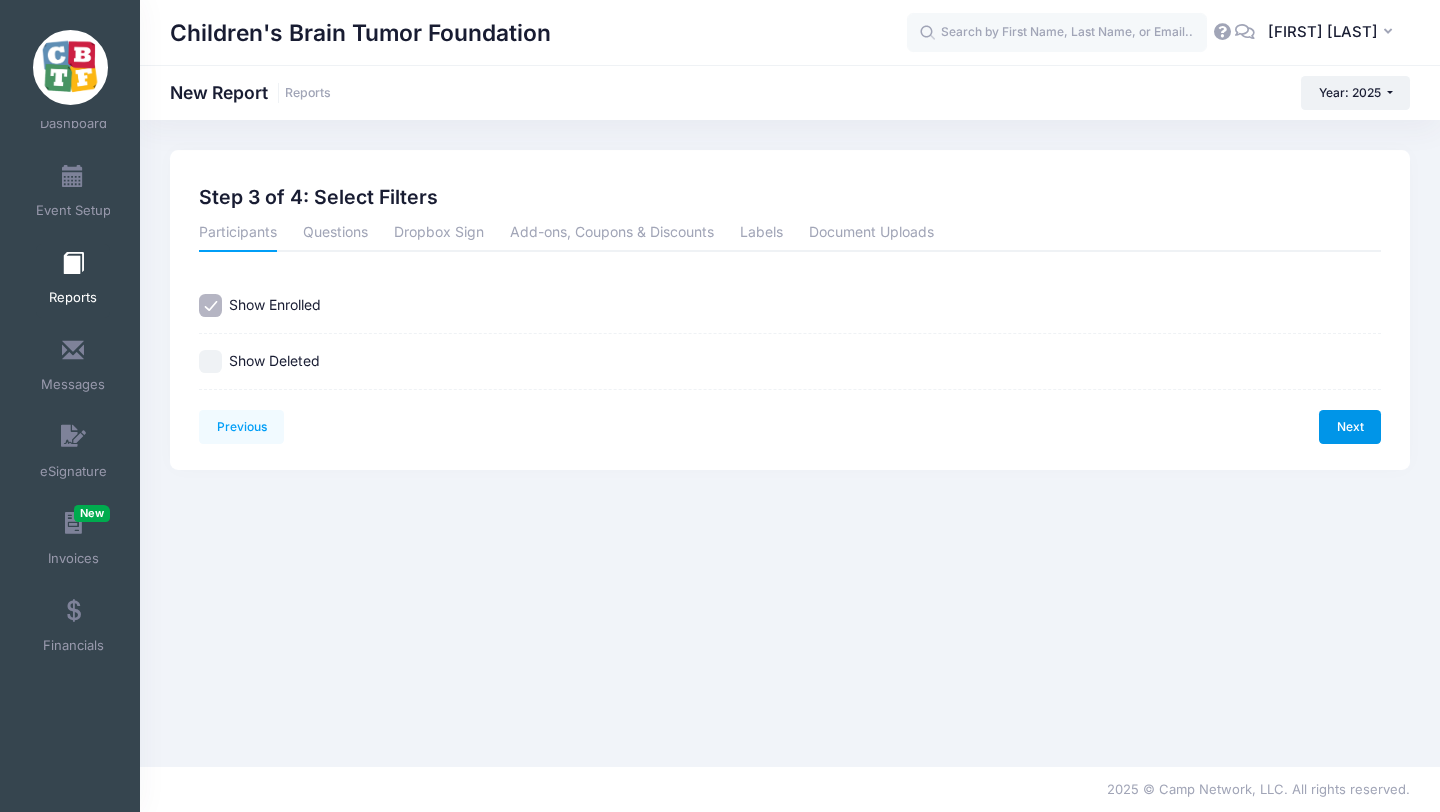 click on "Next" at bounding box center [1350, 427] 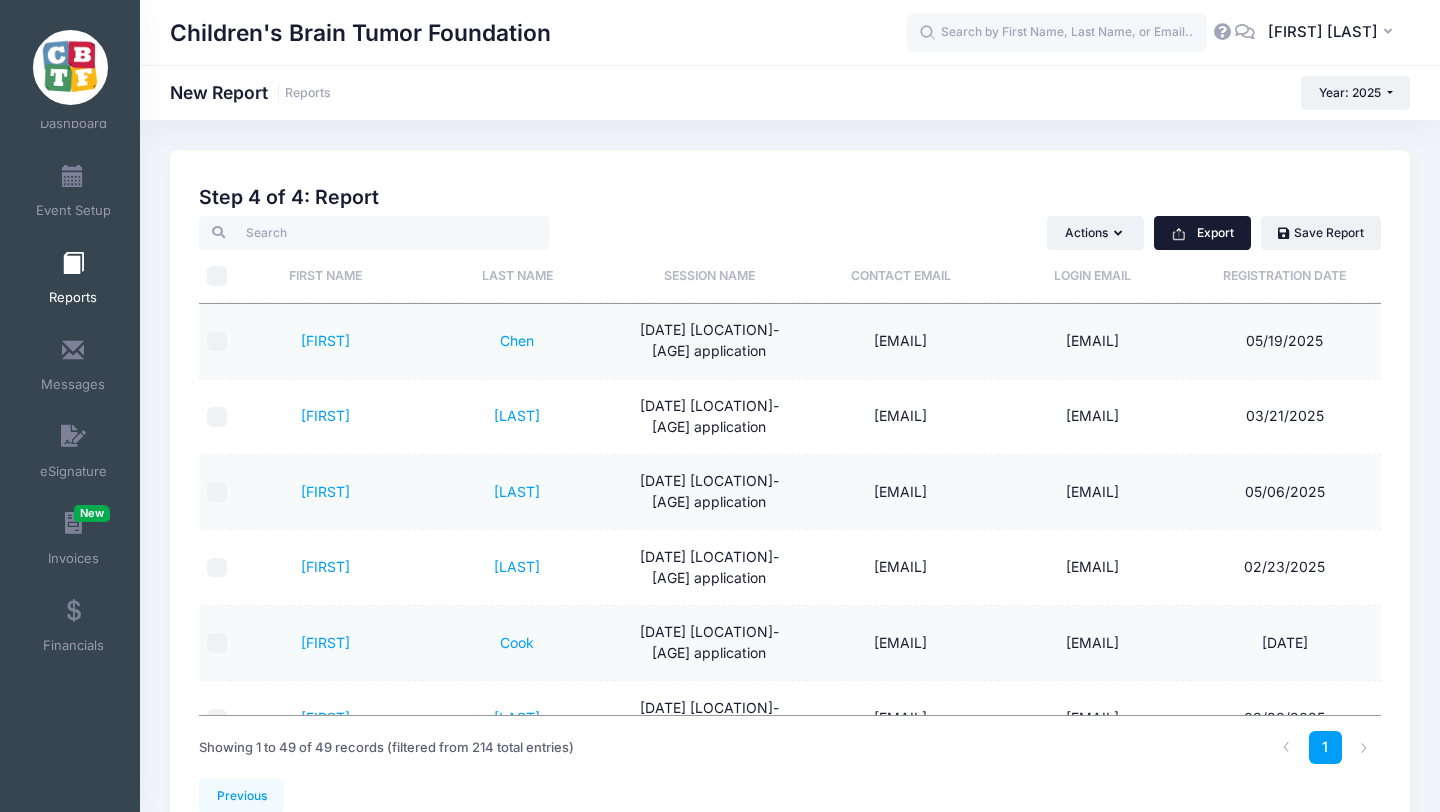 click on "Export" at bounding box center [1202, 233] 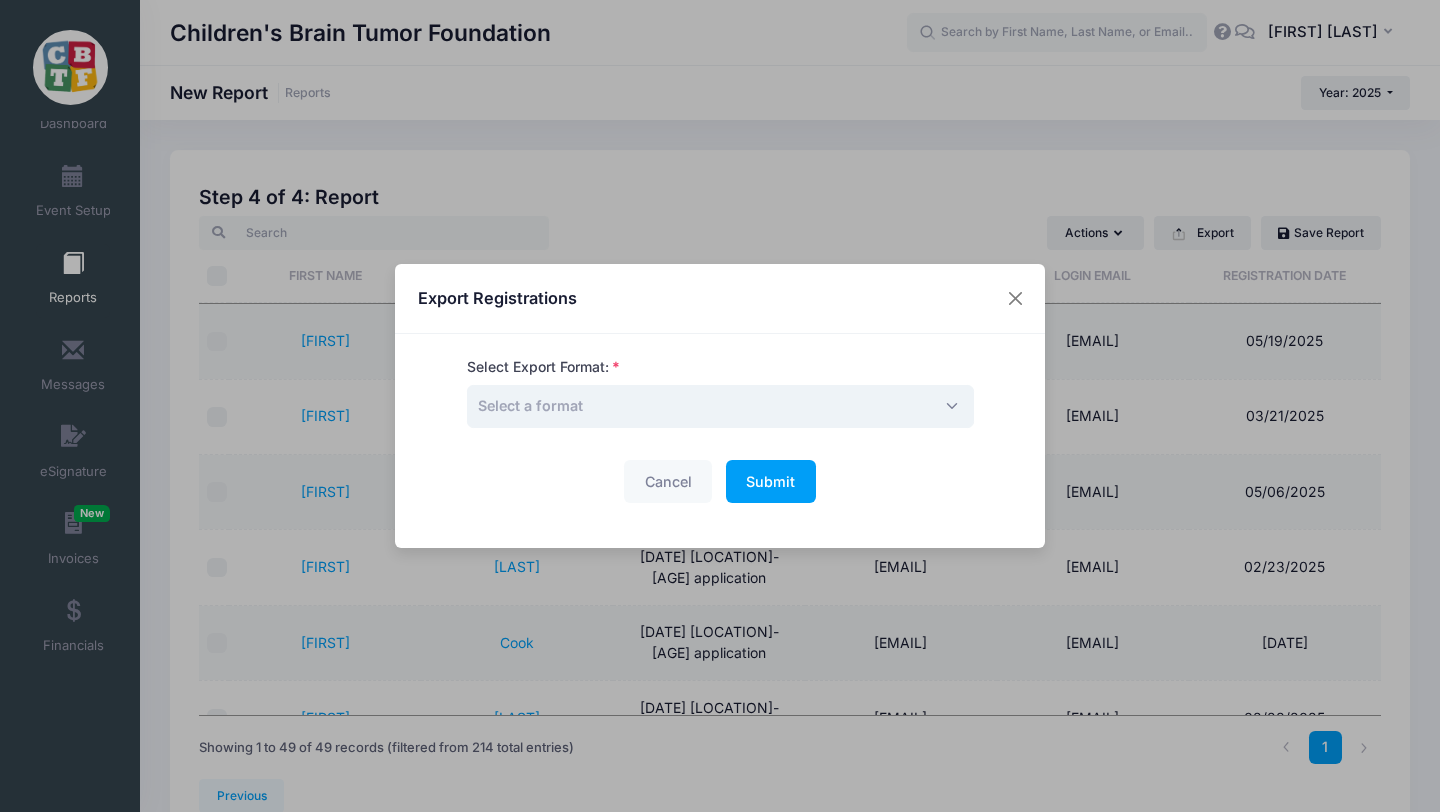 click on "Select a format" at bounding box center [720, 406] 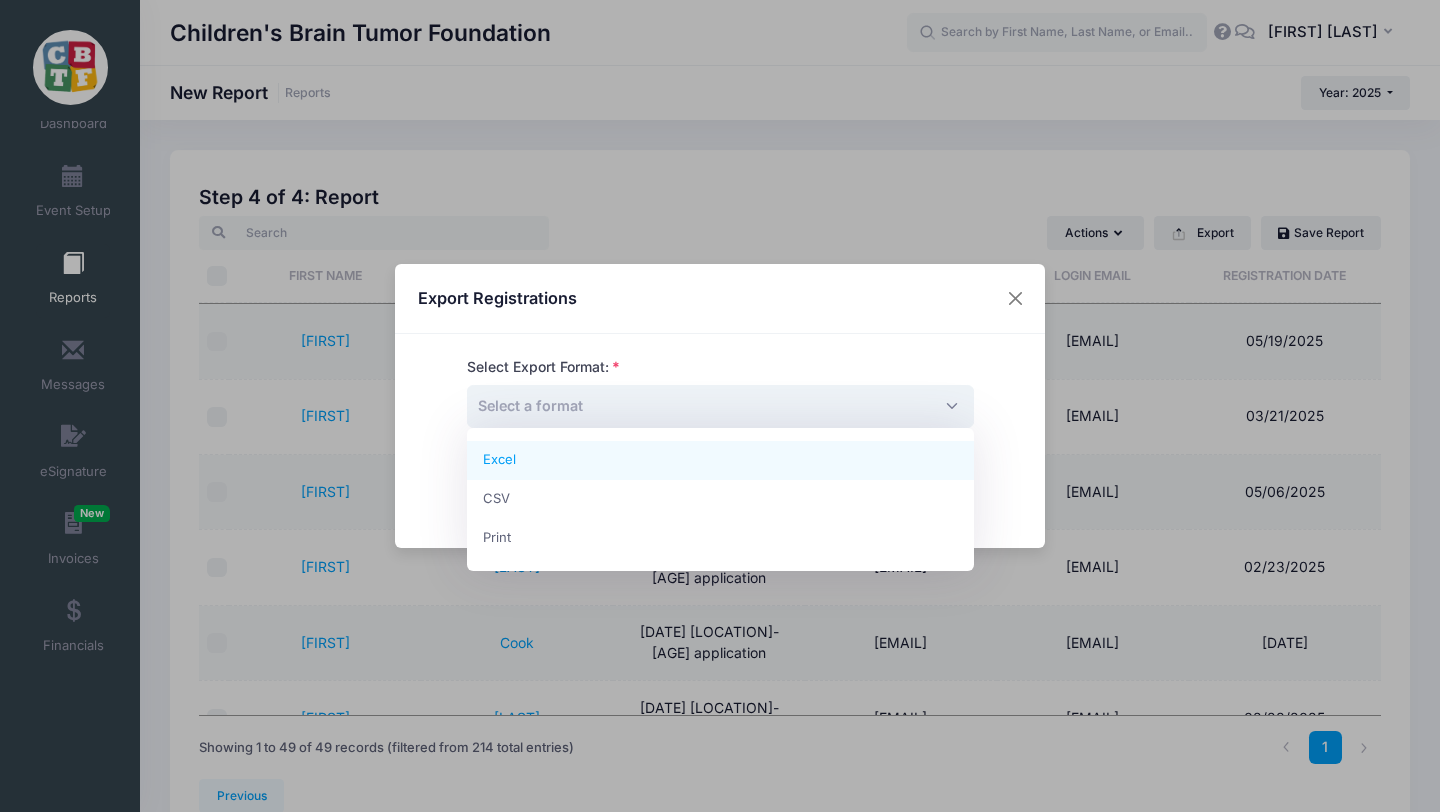 select on "excel" 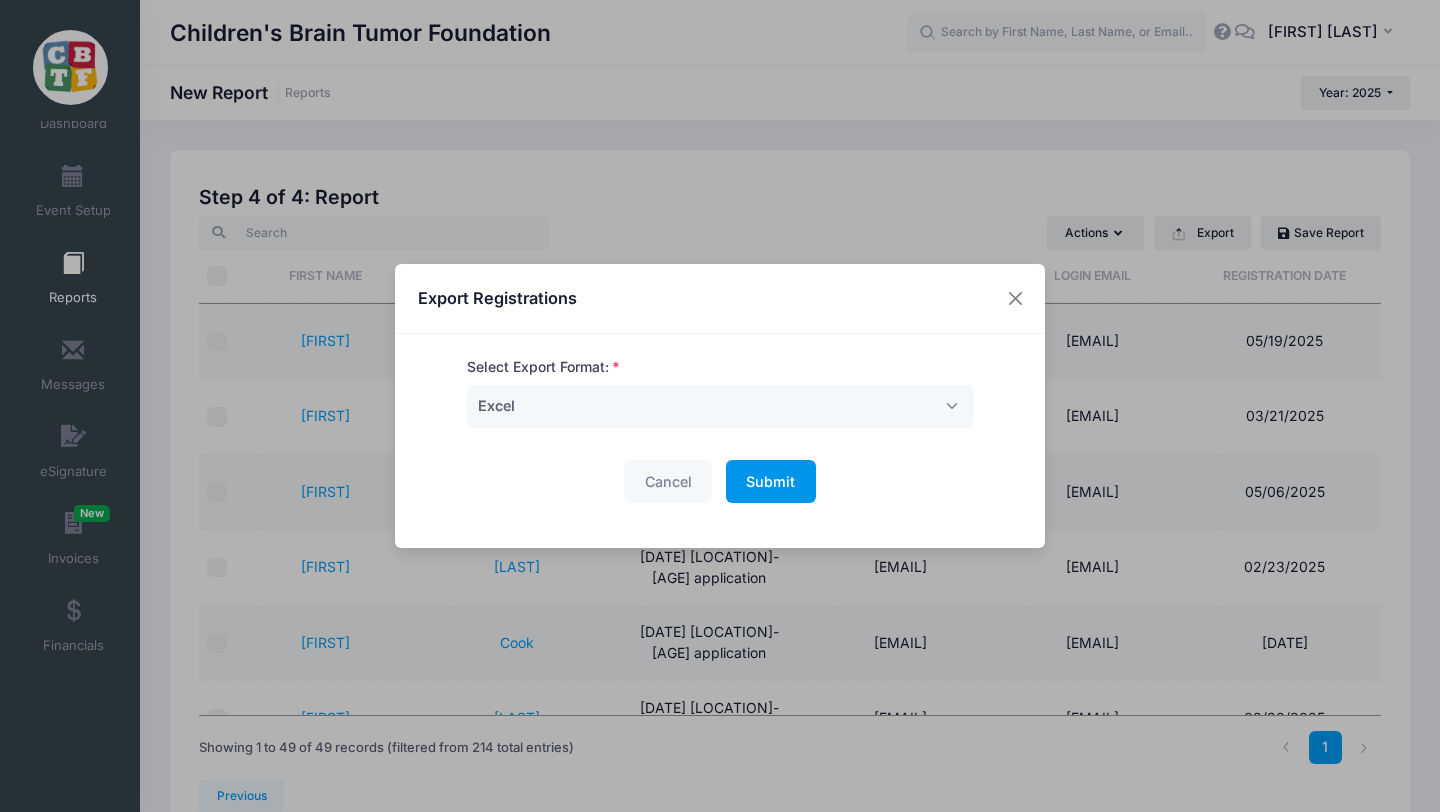 click on "Submit" at bounding box center [770, 481] 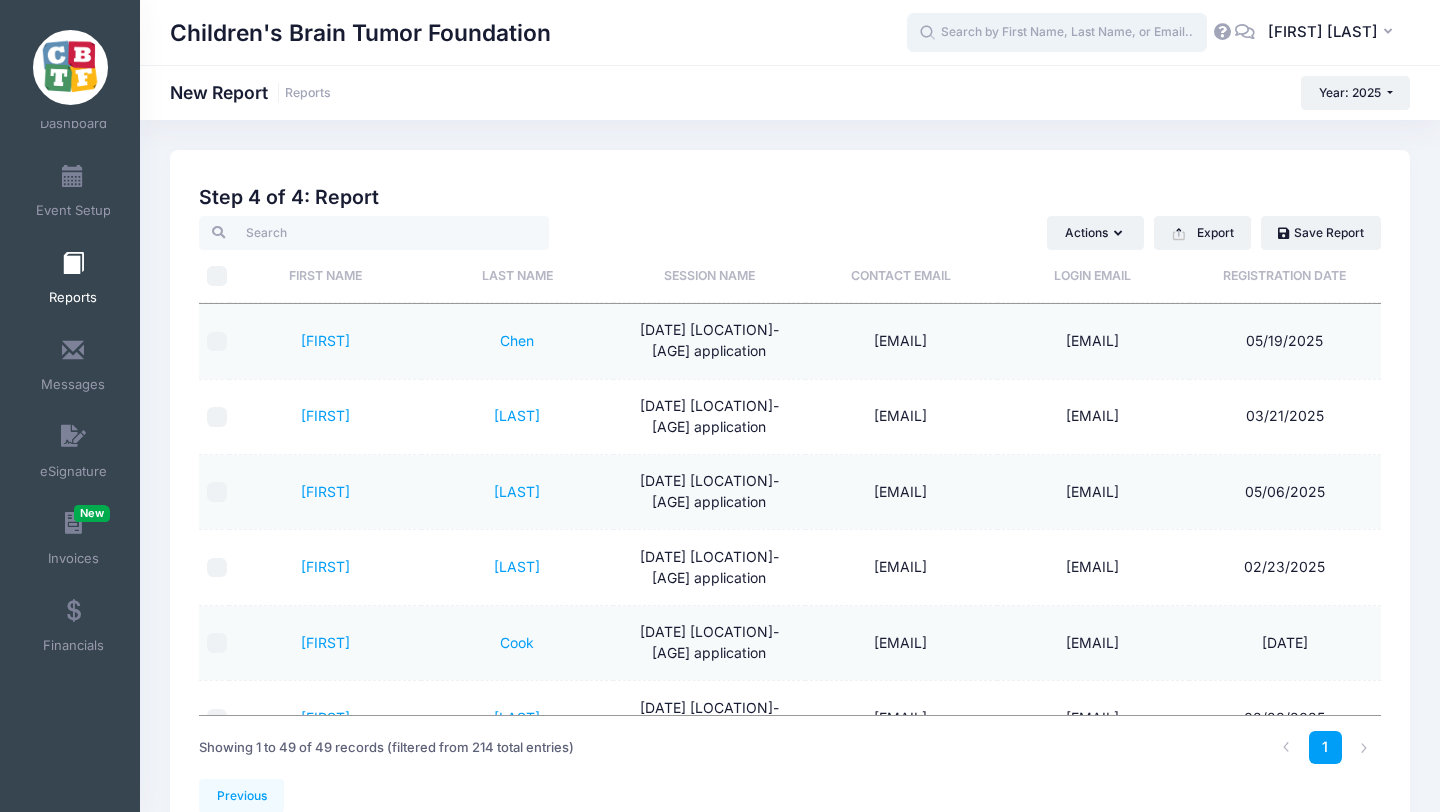 click at bounding box center (1057, 33) 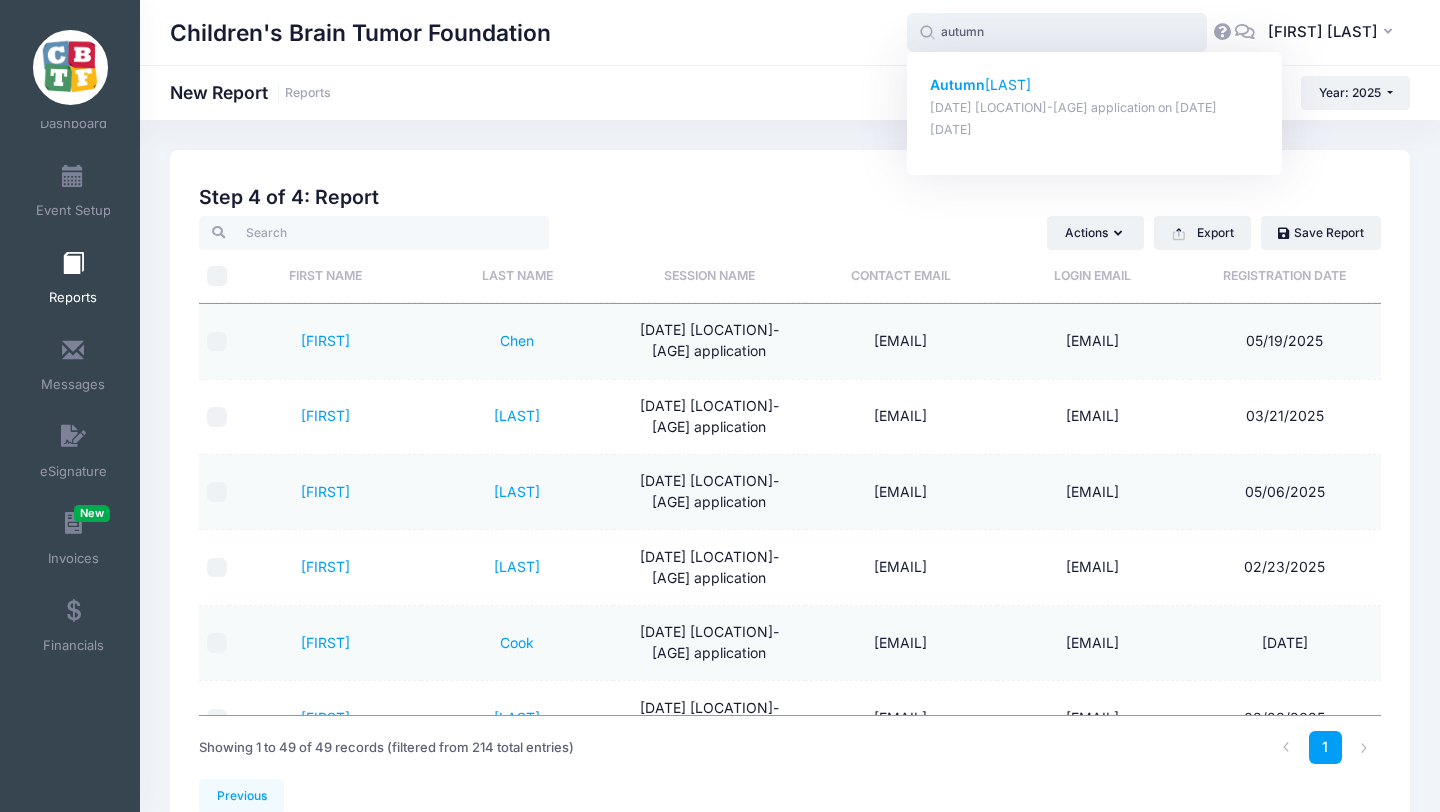 click on "Autumn" 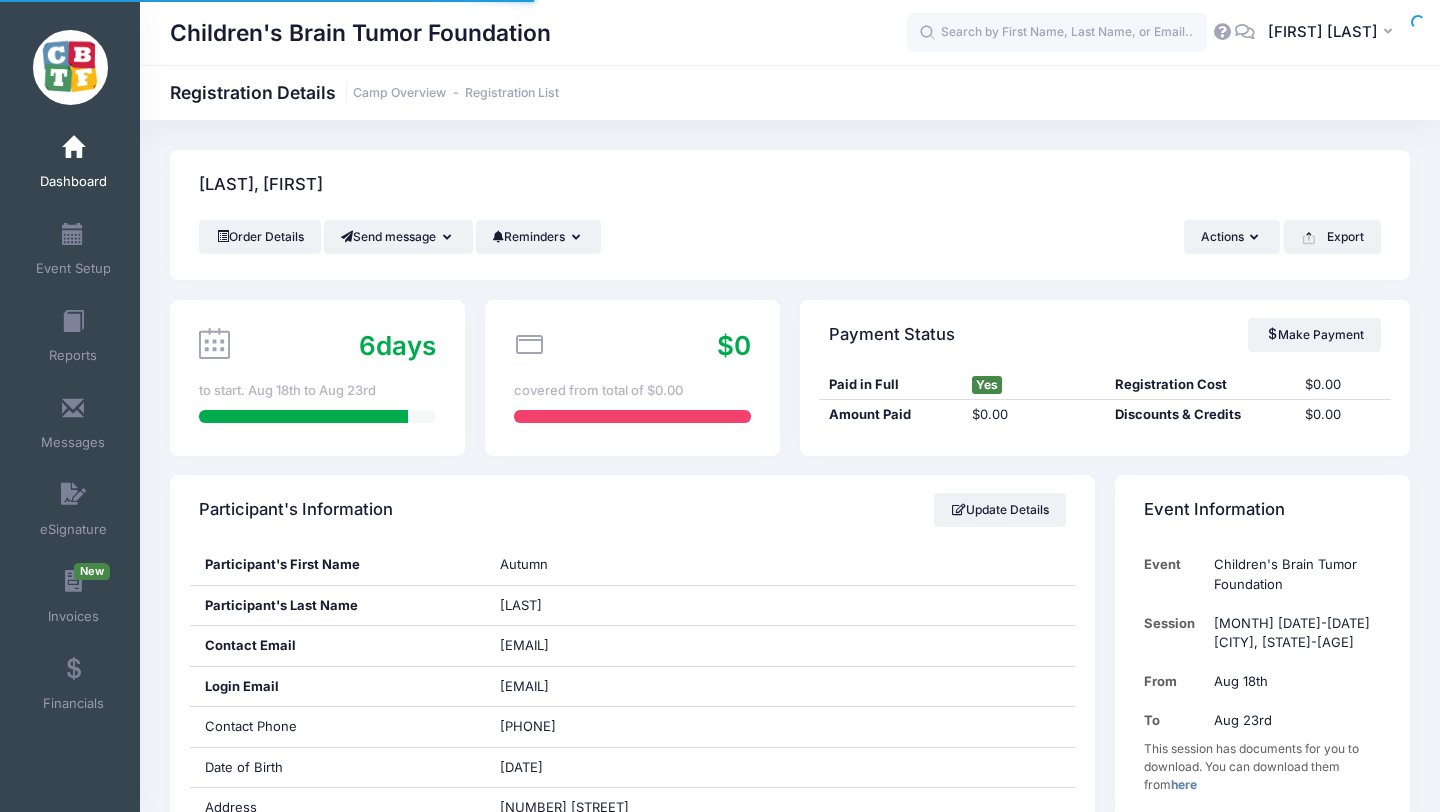 scroll, scrollTop: 0, scrollLeft: 0, axis: both 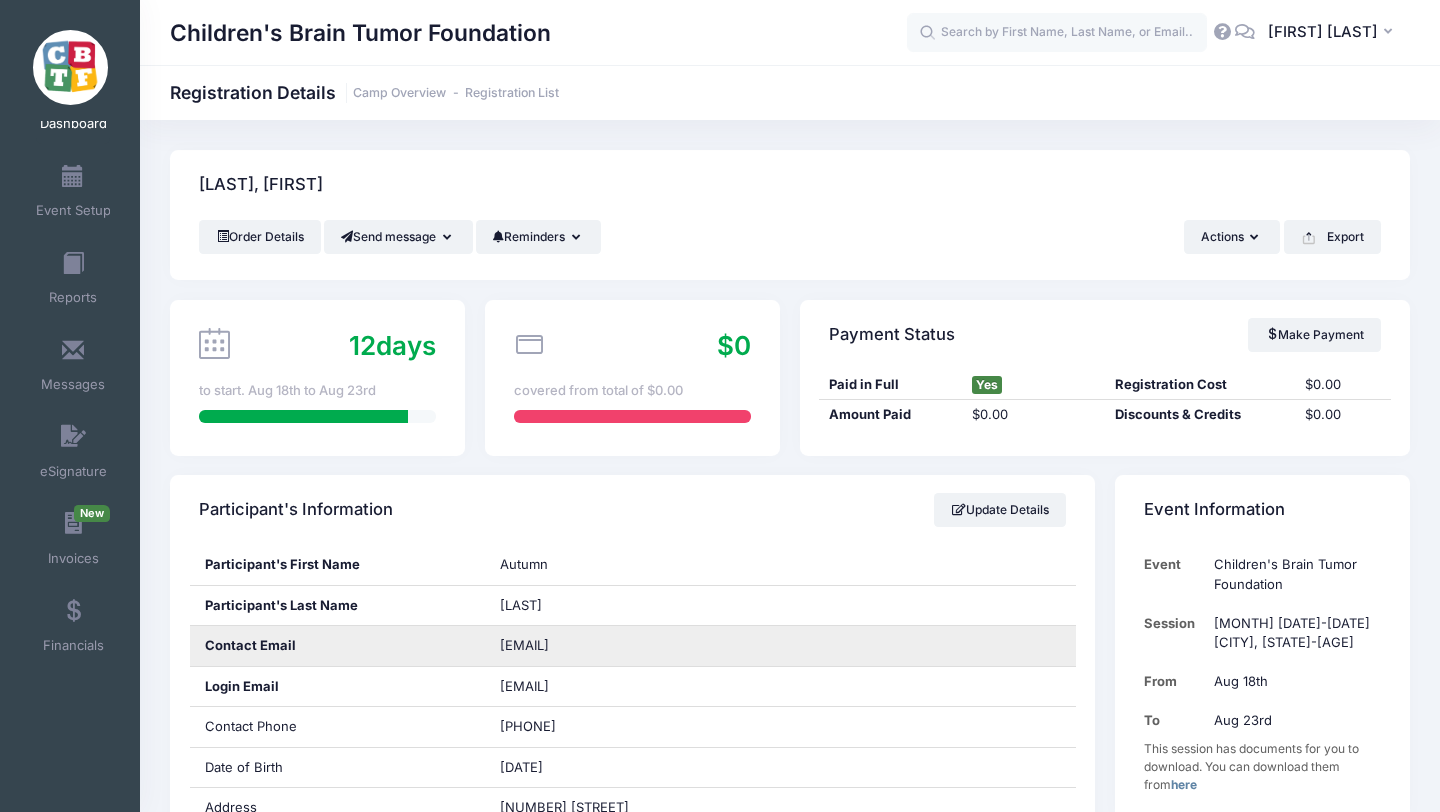 drag, startPoint x: 662, startPoint y: 643, endPoint x: 490, endPoint y: 649, distance: 172.10461 